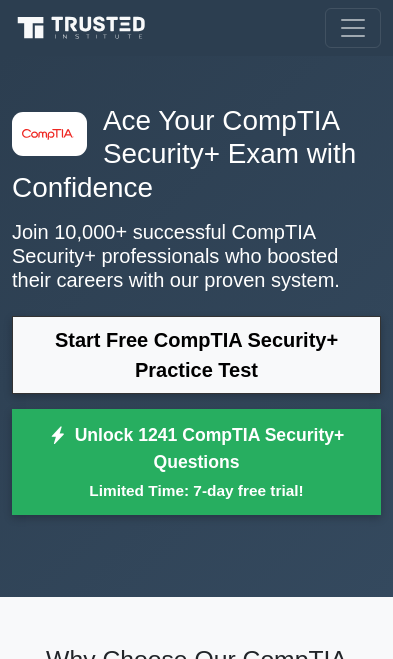 scroll, scrollTop: 0, scrollLeft: 0, axis: both 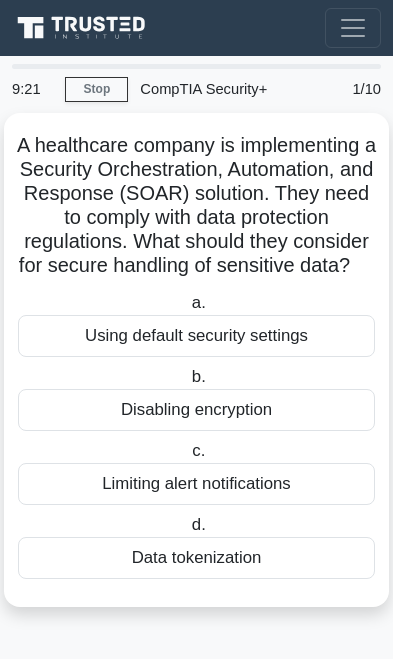 click on "Data tokenization" at bounding box center [196, 558] 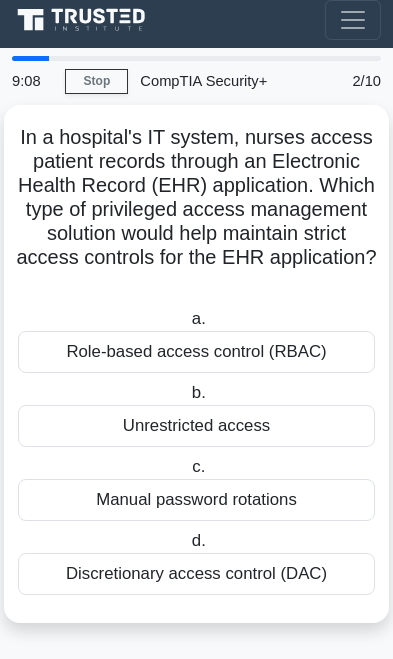 scroll, scrollTop: 19, scrollLeft: 0, axis: vertical 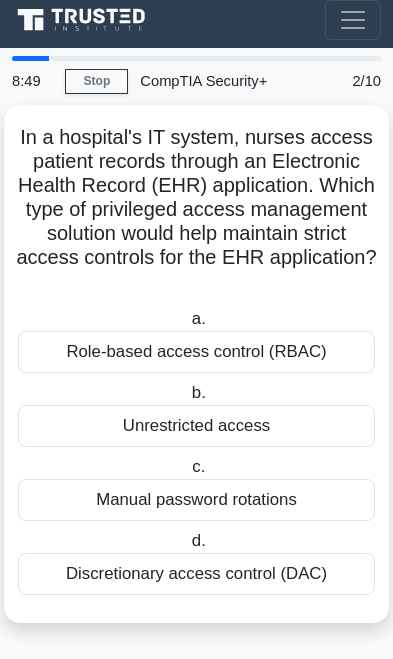 click on "Discretionary access control (DAC)" at bounding box center [196, 574] 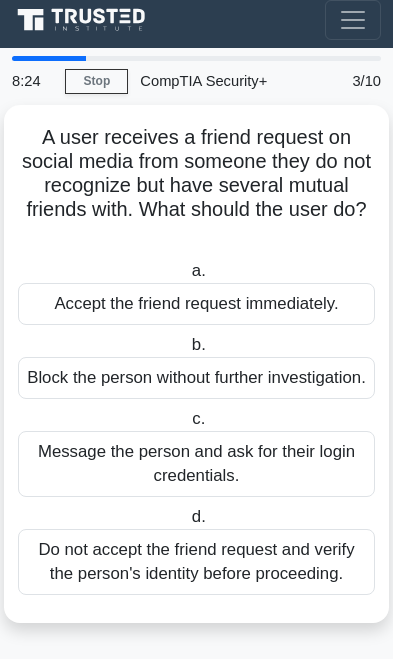 scroll, scrollTop: 66, scrollLeft: 0, axis: vertical 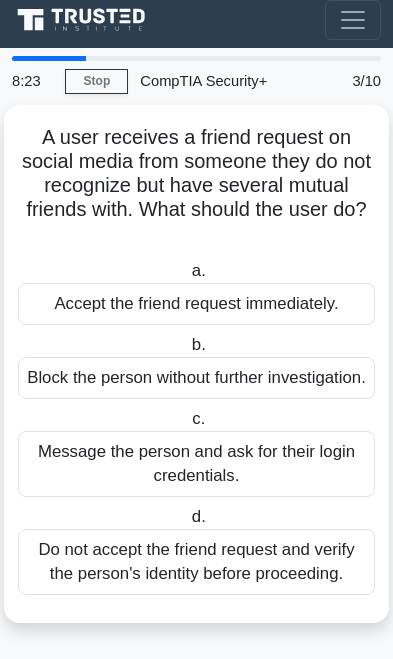 click on "Do not accept the friend request and verify the person's identity before proceeding." at bounding box center (196, 562) 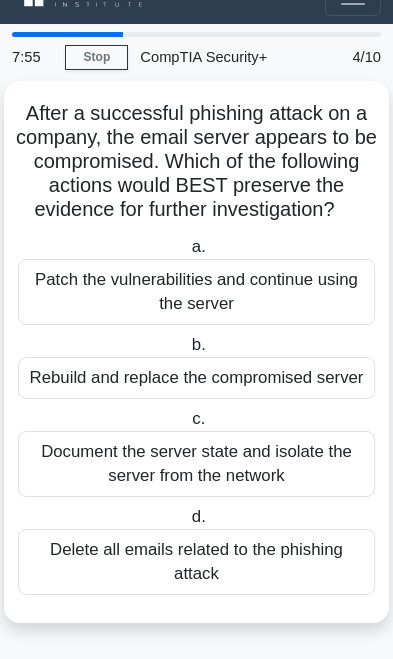 scroll, scrollTop: 34, scrollLeft: 0, axis: vertical 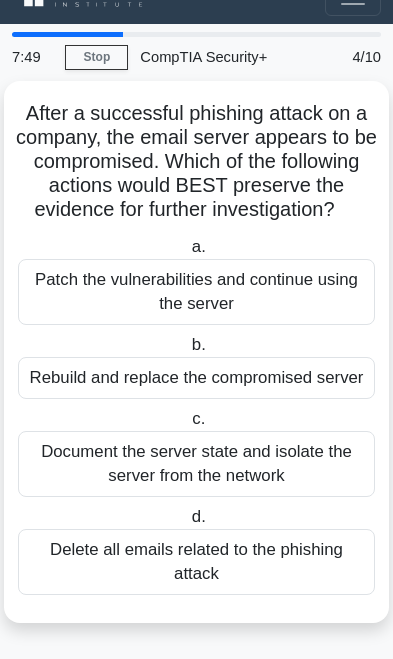 click on "Document the server state and isolate the server from the network" at bounding box center (196, 464) 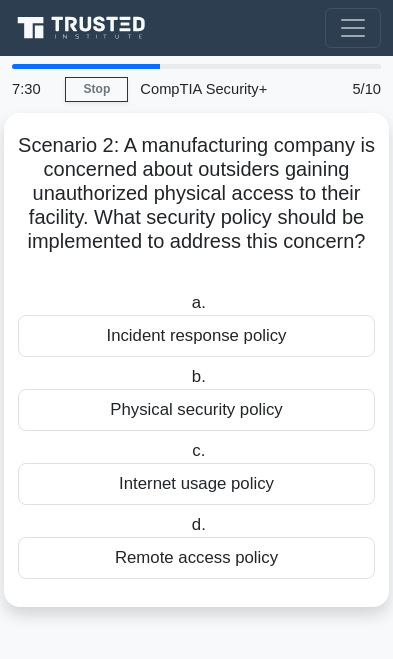 click on "Incident response policy" at bounding box center [196, 336] 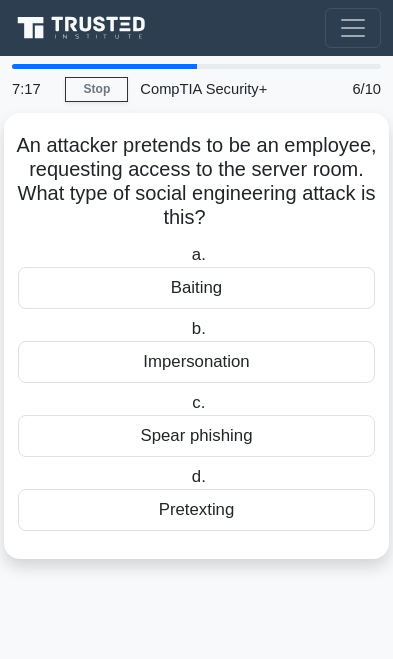 click on "Impersonation" at bounding box center [196, 362] 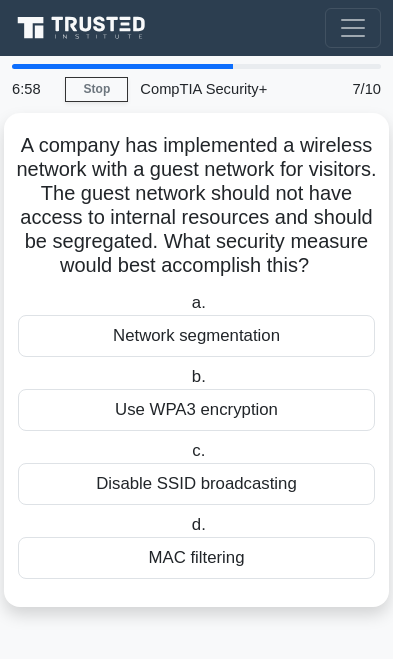 click on "Use WPA3 encryption" at bounding box center (196, 410) 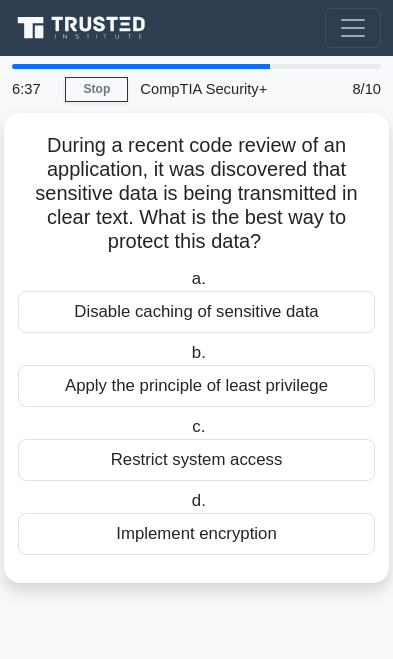 click on "Restrict system access" at bounding box center [196, 460] 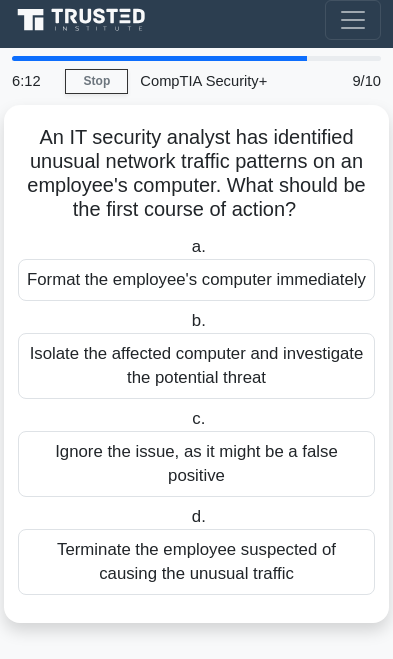 click on "Isolate the affected computer and investigate the potential threat" at bounding box center (196, 366) 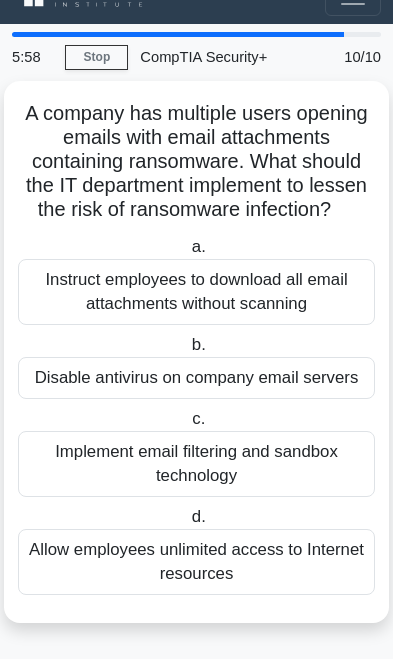 scroll, scrollTop: 105, scrollLeft: 0, axis: vertical 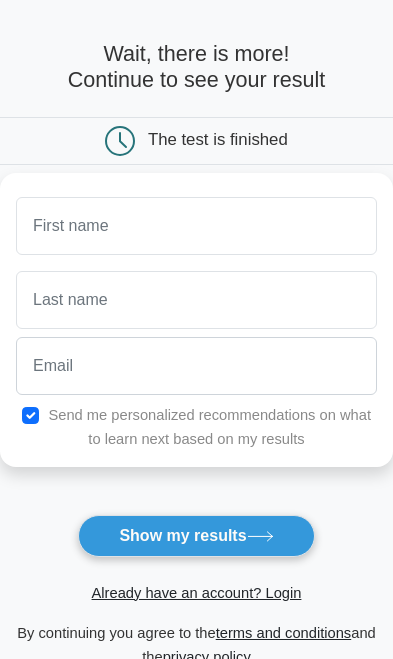 click on "Show my results" at bounding box center [196, 536] 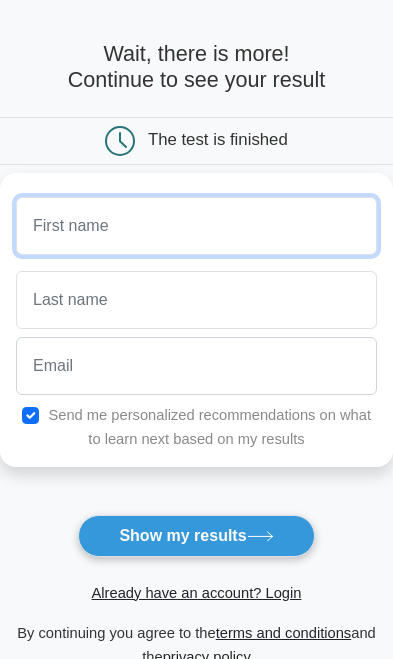 scroll, scrollTop: 63, scrollLeft: 0, axis: vertical 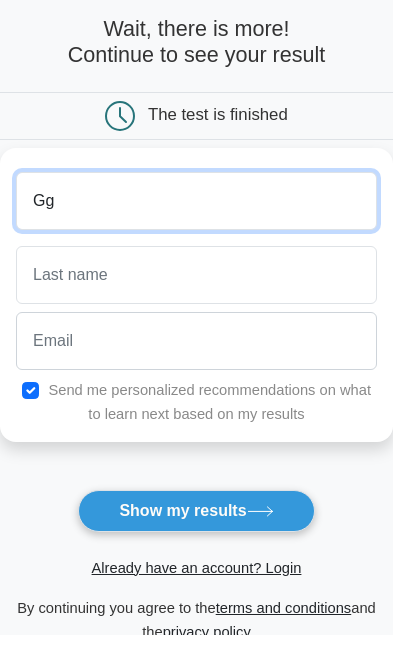 type on "Gg" 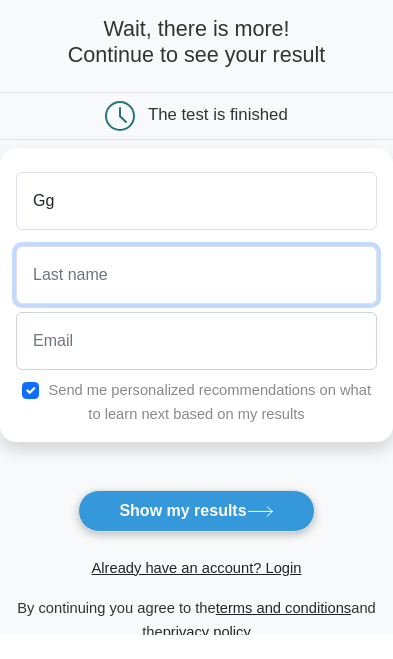 click at bounding box center (196, 300) 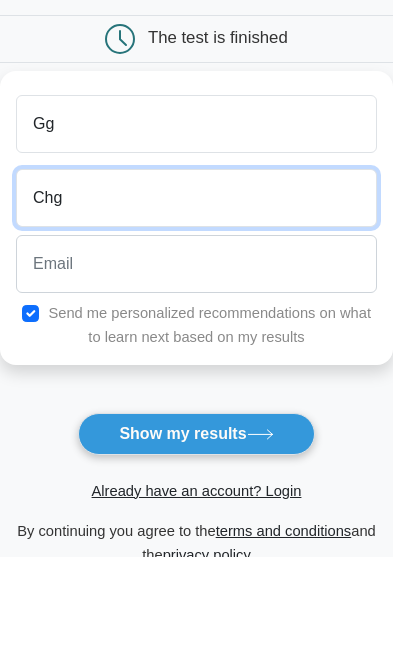 type on "Chg" 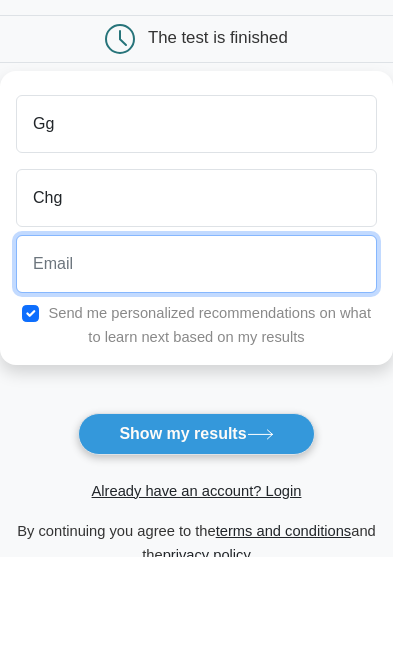 click at bounding box center (196, 366) 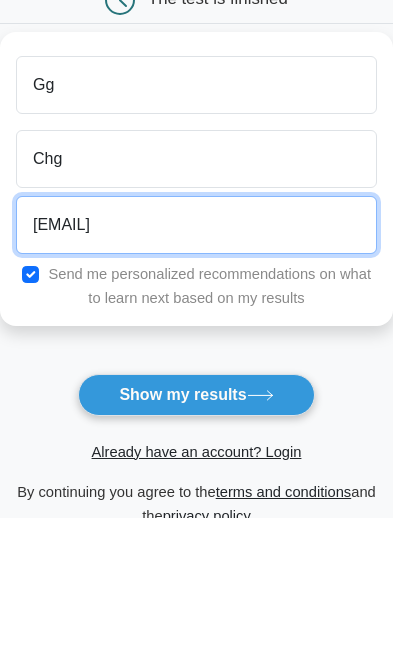 type on "[EMAIL]" 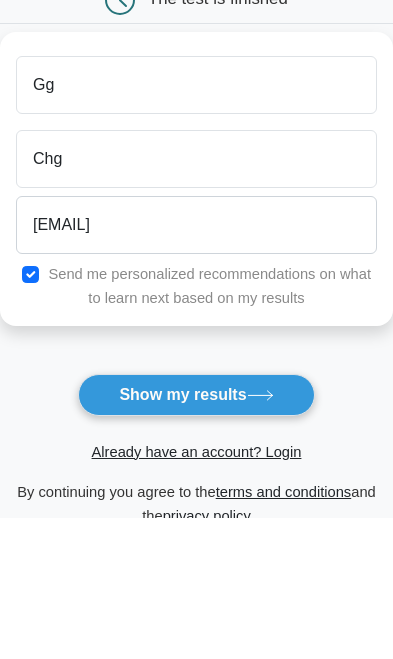 scroll, scrollTop: 204, scrollLeft: 0, axis: vertical 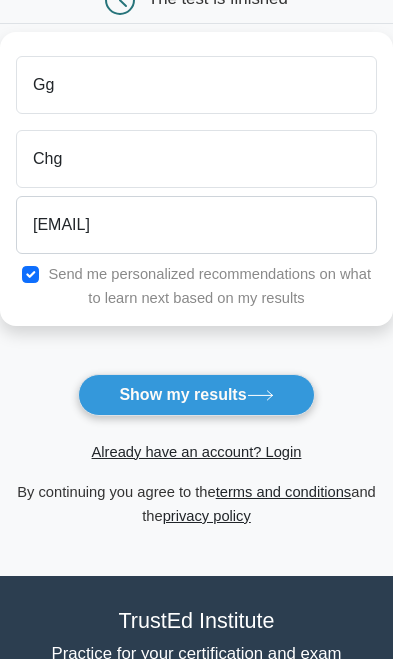 click on "Show my results" at bounding box center (196, 395) 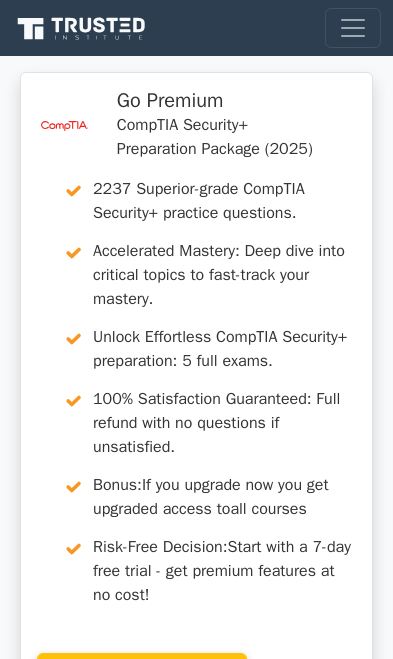 scroll, scrollTop: 0, scrollLeft: 0, axis: both 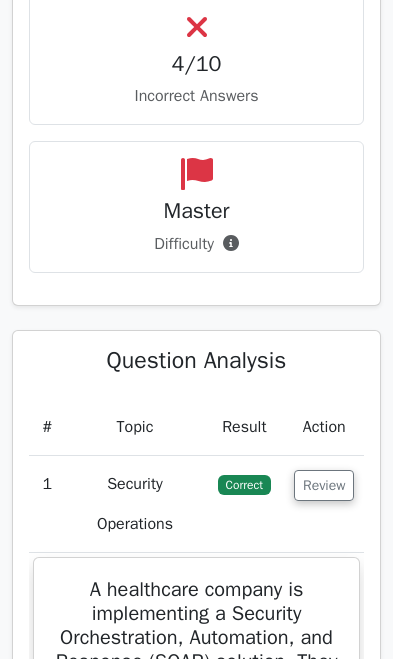 click at bounding box center (231, 243) 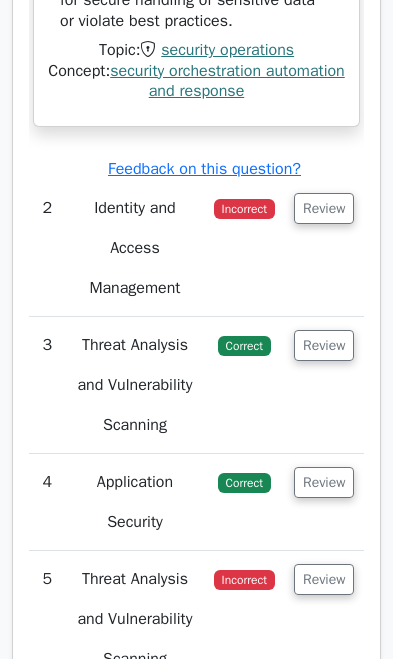 scroll, scrollTop: 3277, scrollLeft: 0, axis: vertical 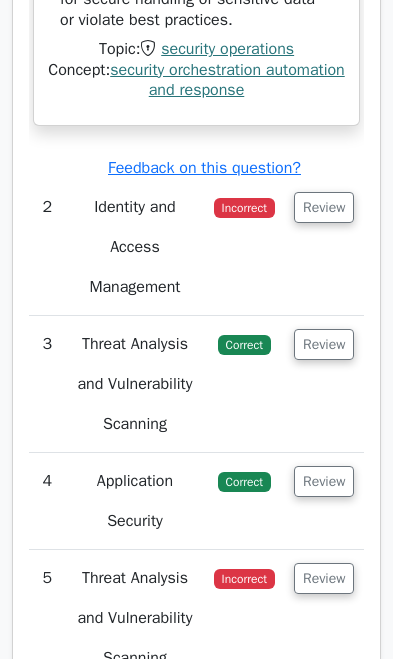 click on "Incorrect" at bounding box center [244, 247] 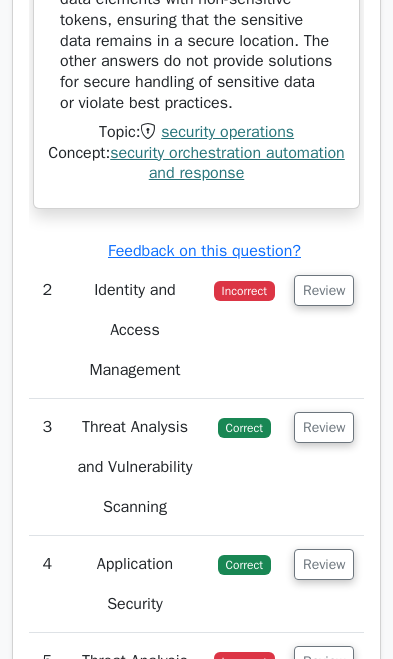 click on "Review" at bounding box center (324, 290) 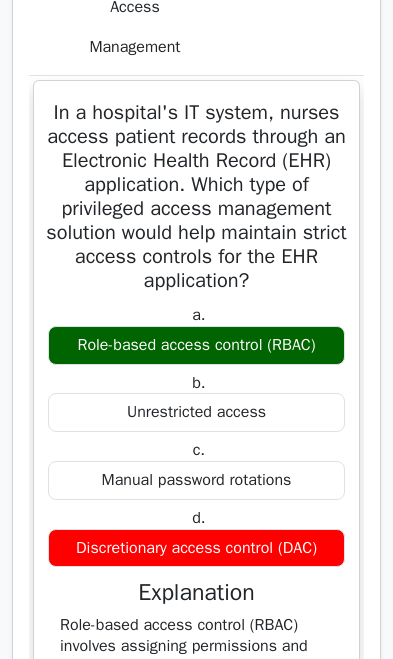 scroll, scrollTop: 3520, scrollLeft: 0, axis: vertical 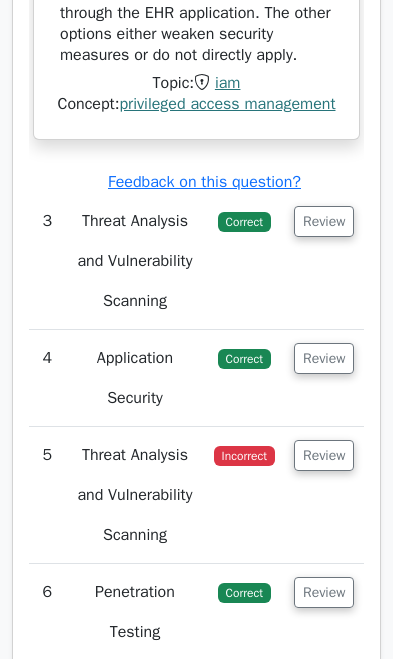 click on "Review" at bounding box center (324, 221) 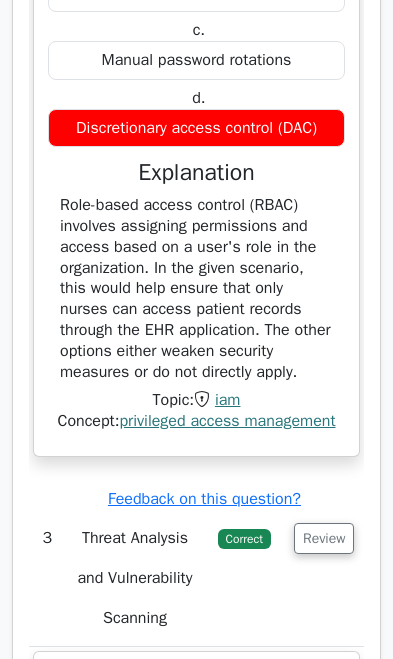 scroll, scrollTop: 3936, scrollLeft: 0, axis: vertical 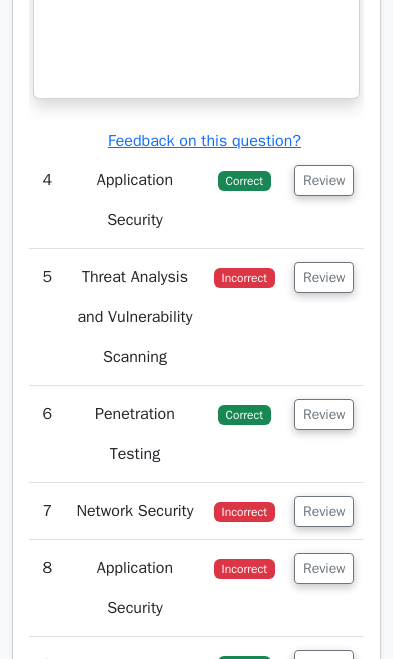 click on "Review" at bounding box center (324, 180) 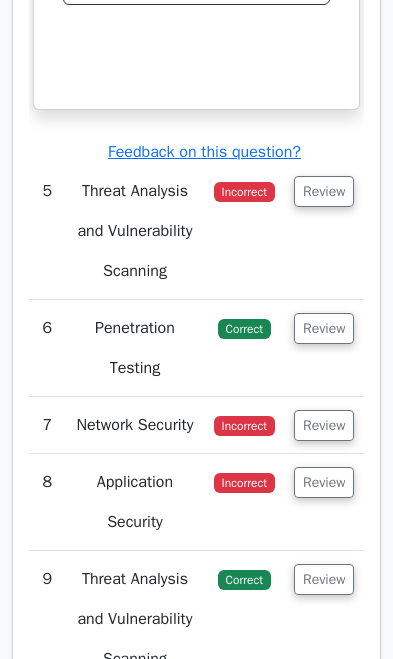 scroll, scrollTop: 6385, scrollLeft: 0, axis: vertical 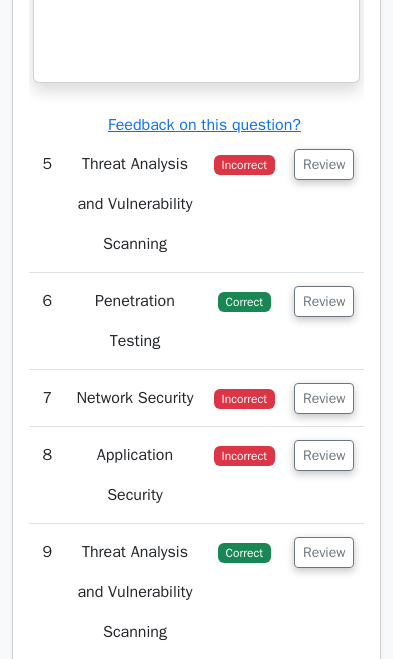 click on "Review" at bounding box center (324, 164) 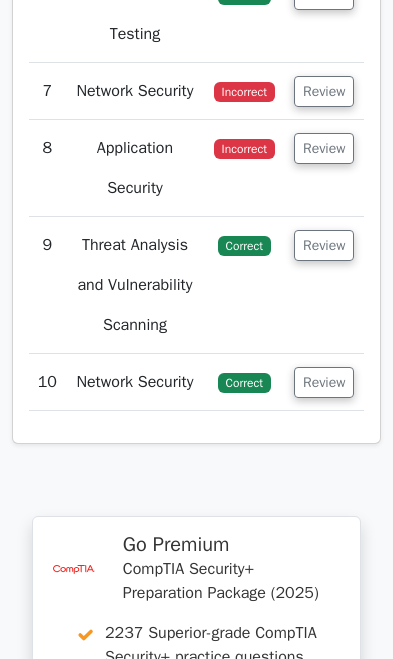 scroll, scrollTop: 7490, scrollLeft: 0, axis: vertical 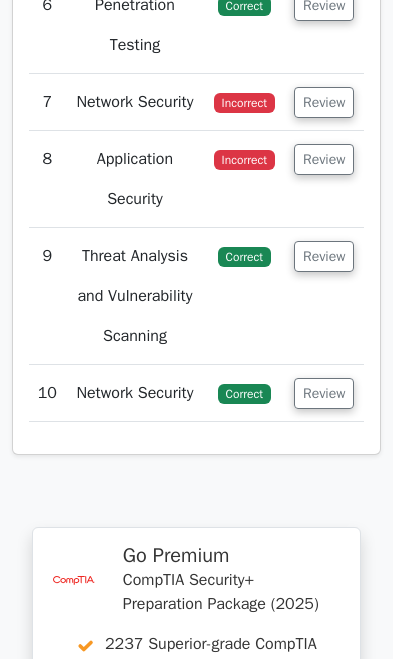 click on "Review" at bounding box center (324, 102) 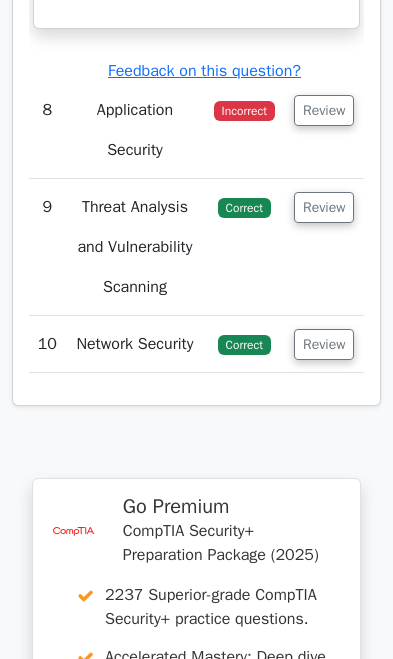 click on "Review" at bounding box center (324, 110) 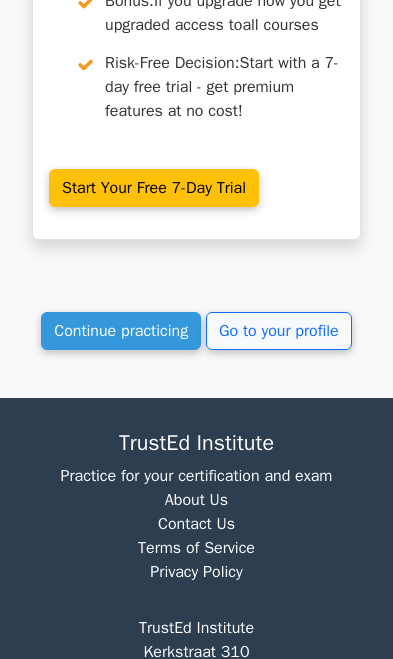 scroll, scrollTop: 10049, scrollLeft: 0, axis: vertical 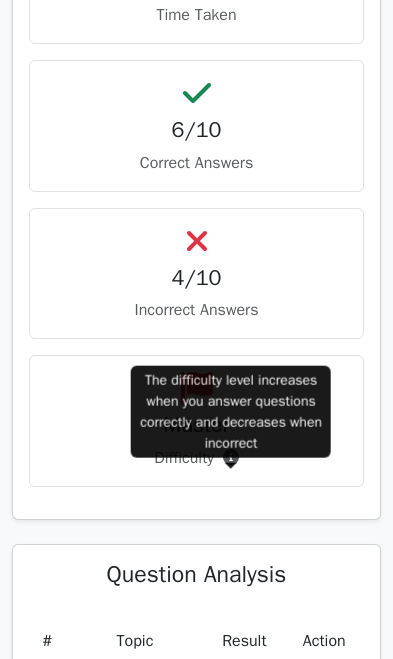 click at bounding box center (231, 457) 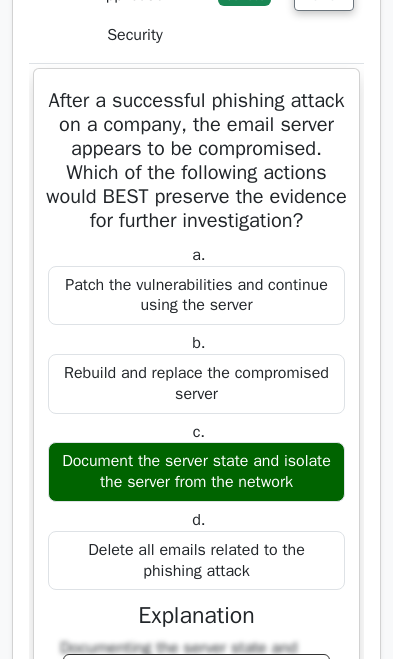 scroll, scrollTop: 5524, scrollLeft: 0, axis: vertical 